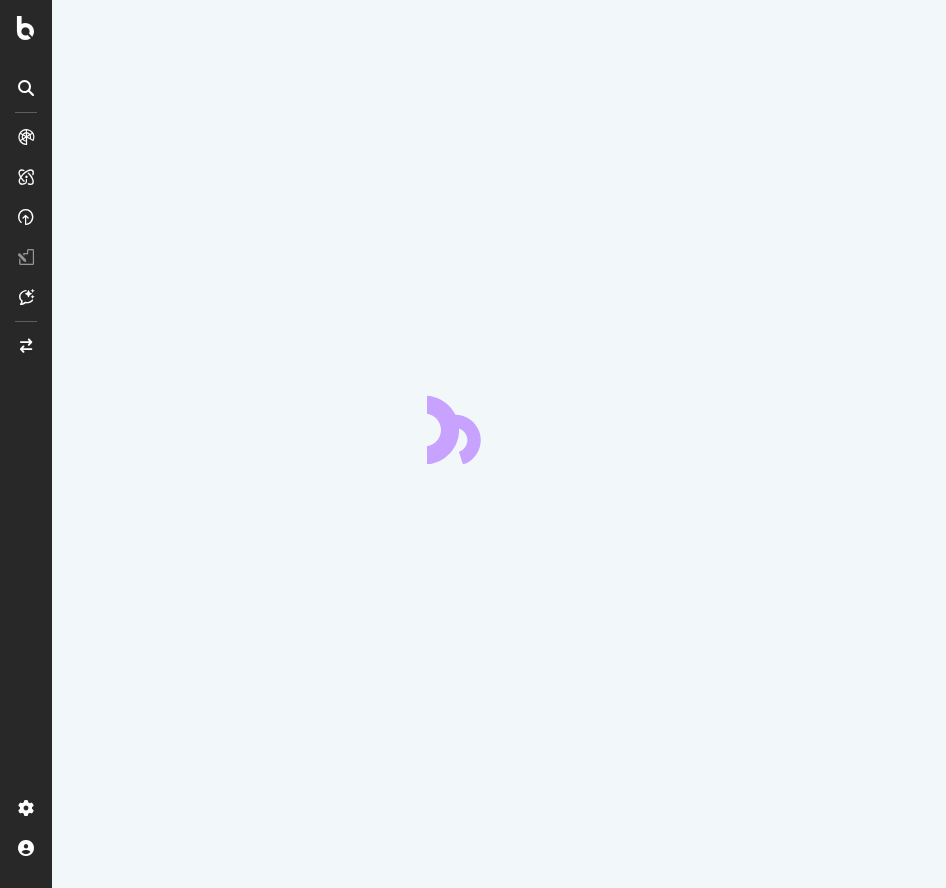scroll, scrollTop: 0, scrollLeft: 0, axis: both 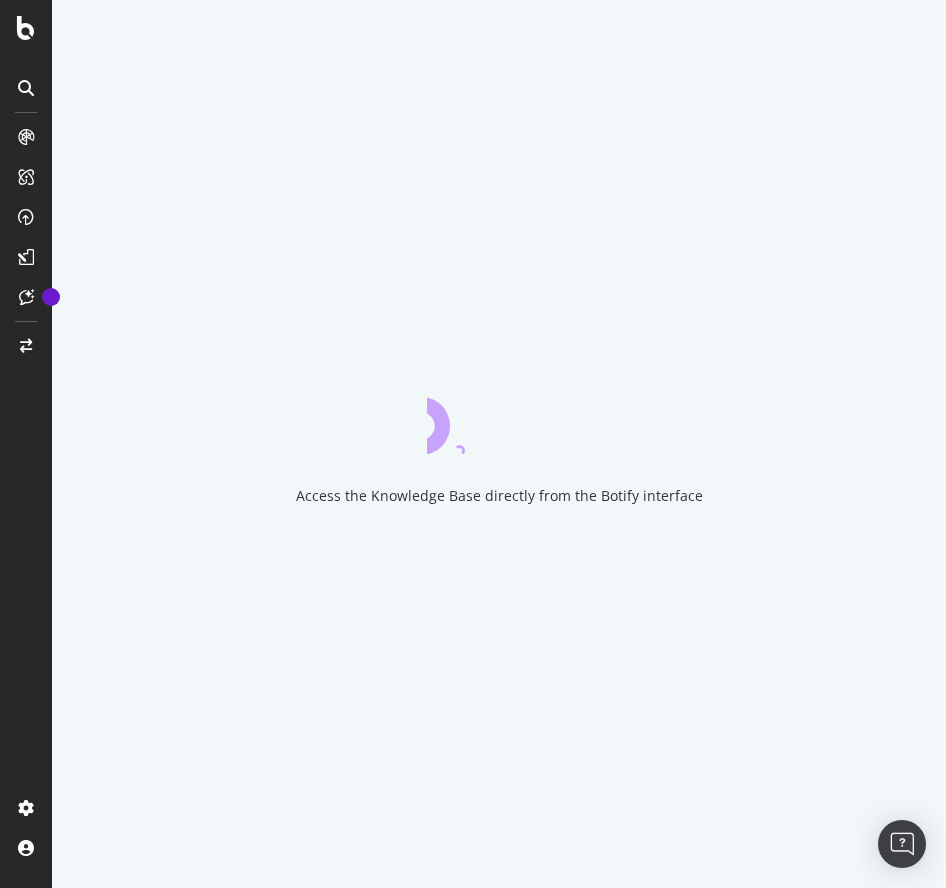 click at bounding box center [26, 88] 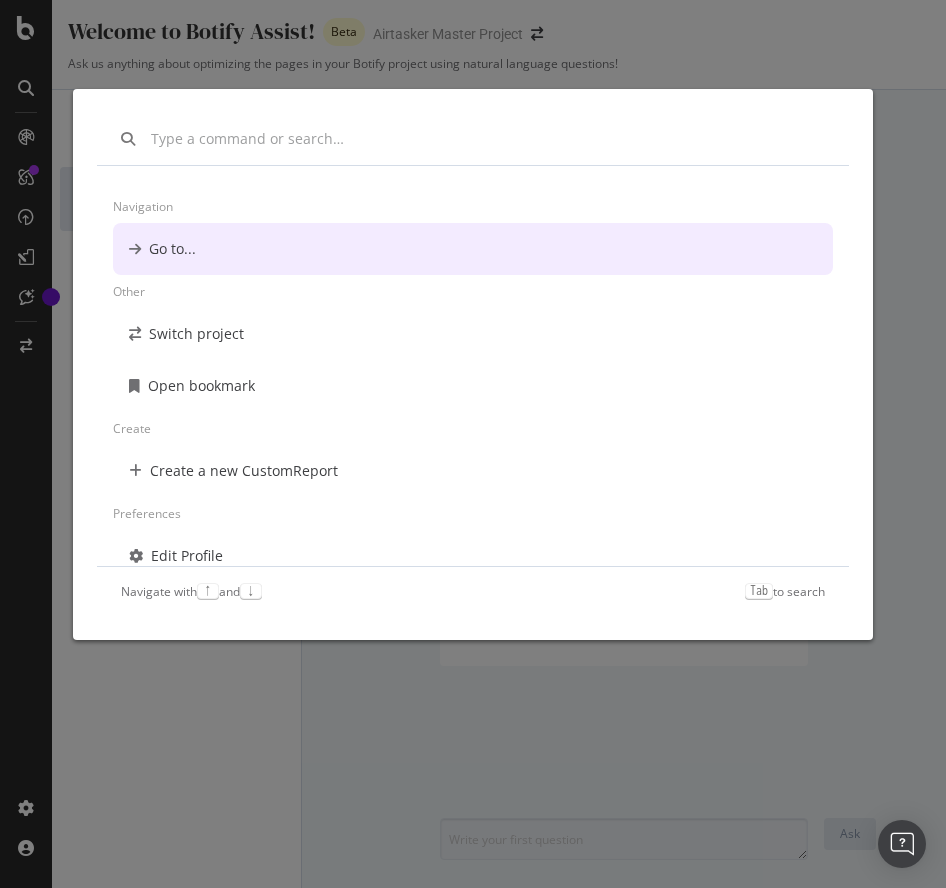 click on "Navigation Go to... Other Switch project Open bookmark Create Create a new CustomReport Preferences Edit Profile Change Password Navigate with  ↑  and  ↓ Tab   to search" at bounding box center [473, 444] 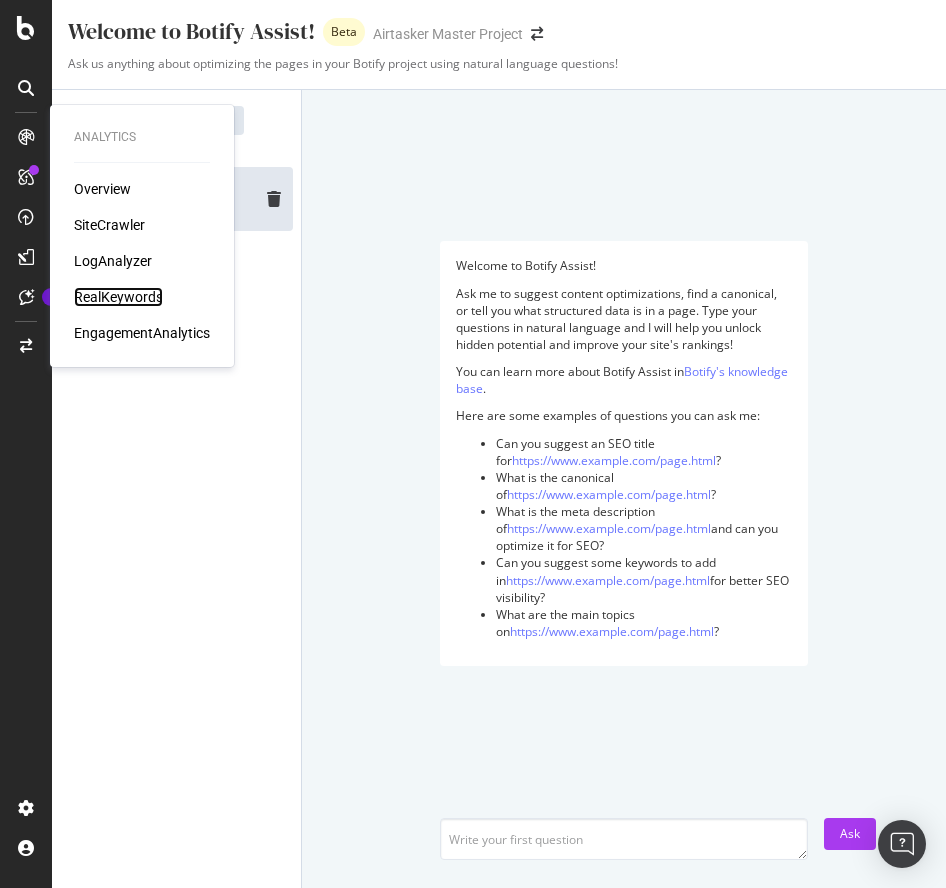 click on "RealKeywords" at bounding box center [118, 297] 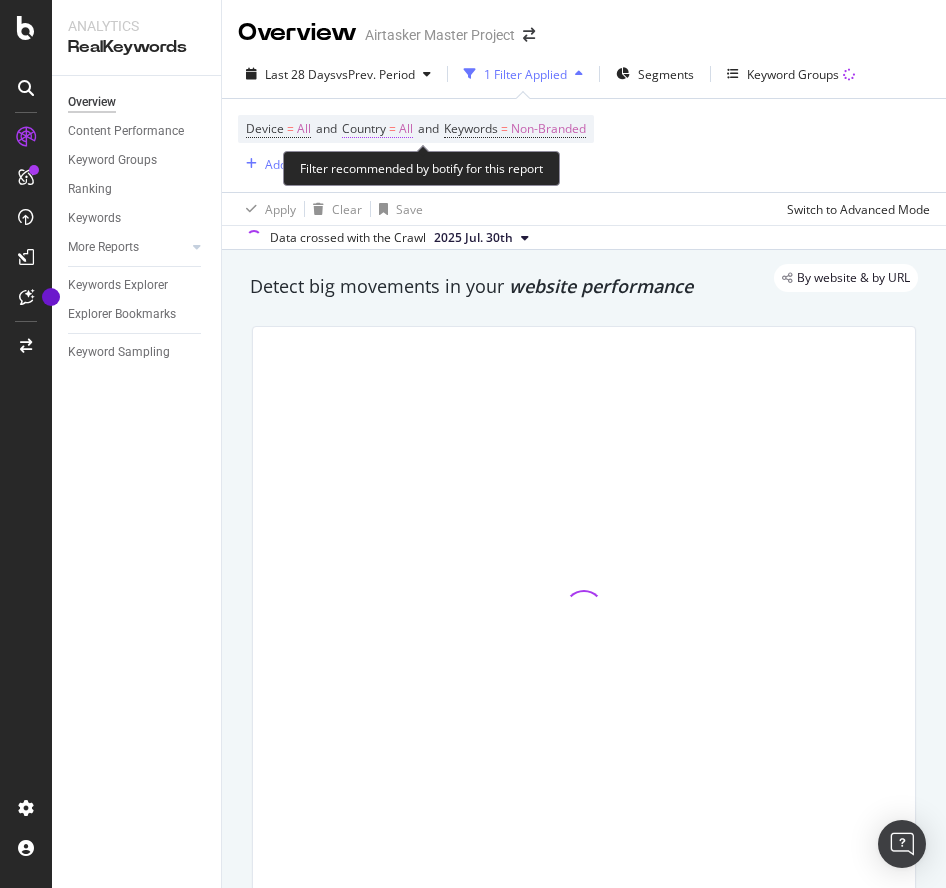 click on "Country" at bounding box center (364, 128) 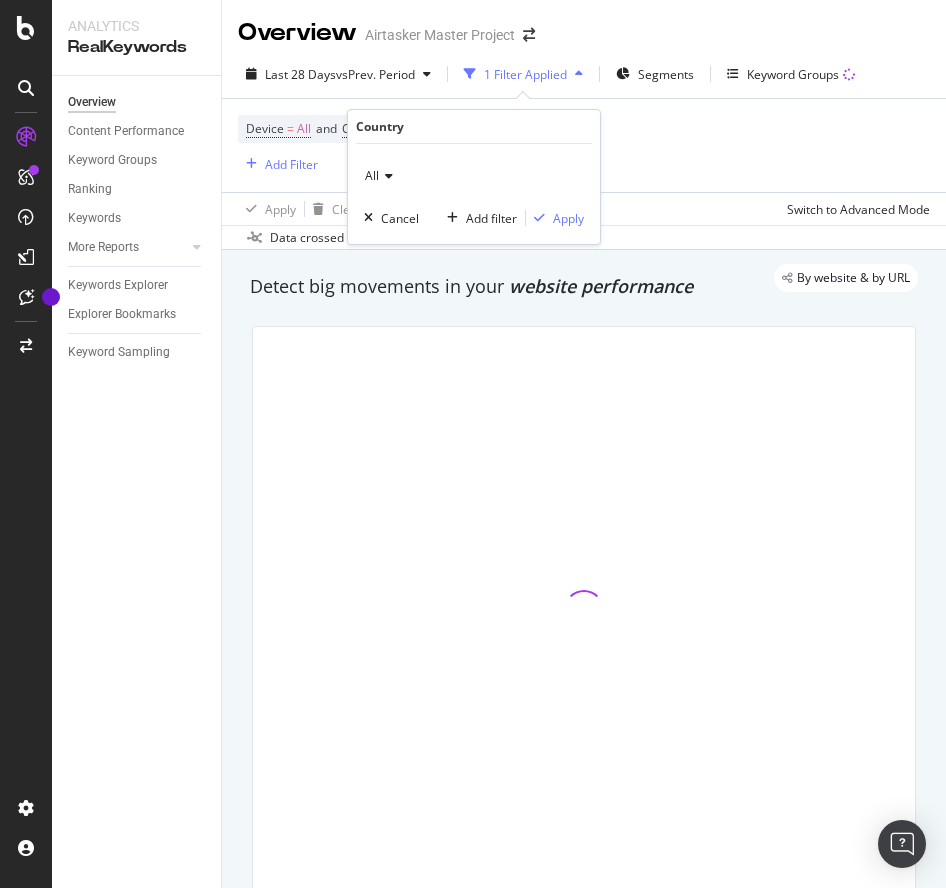 click on "All" at bounding box center (474, 176) 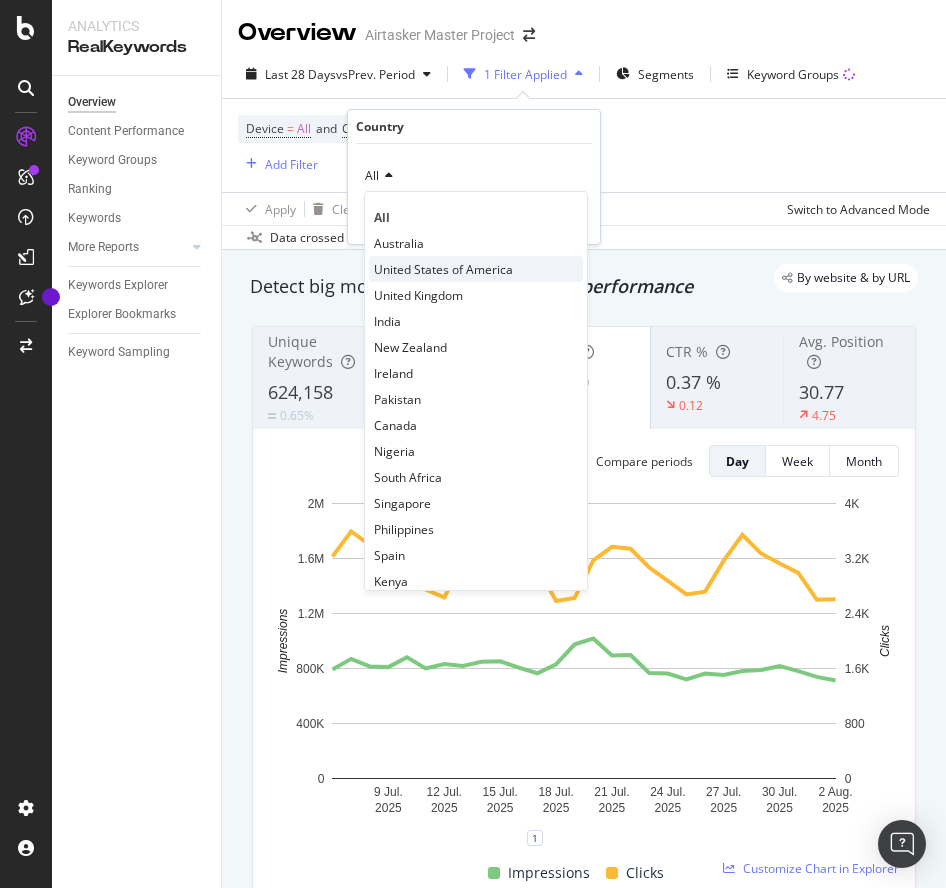 click on "United States of America" at bounding box center [443, 269] 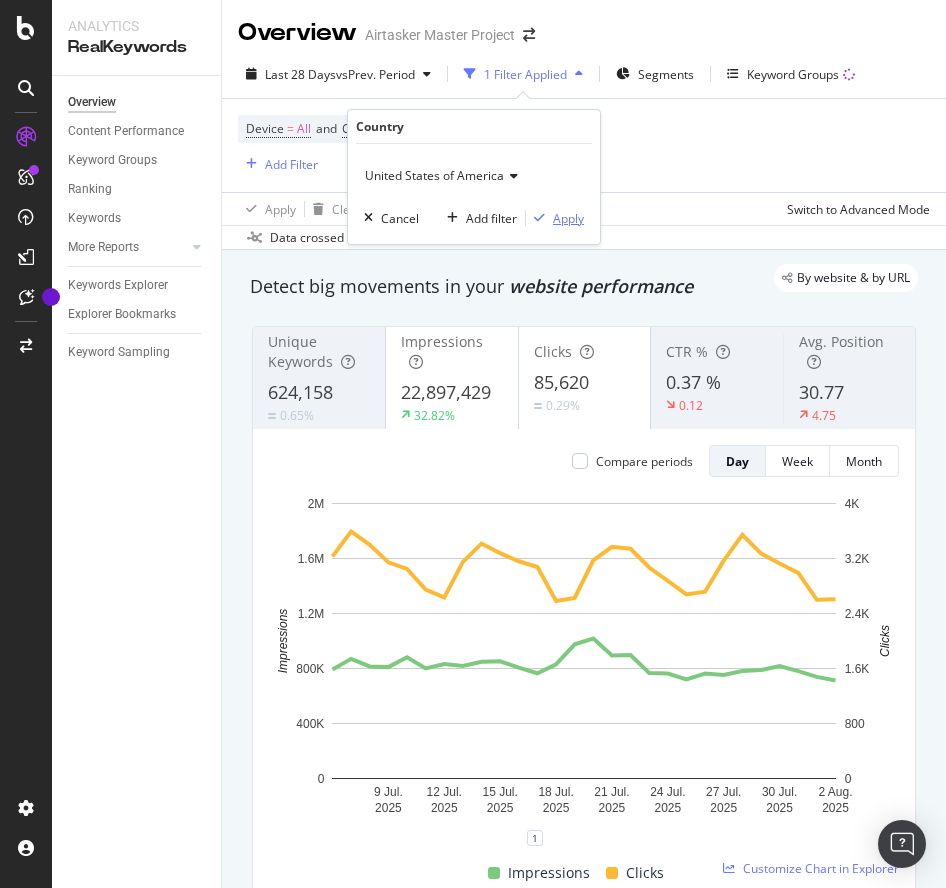 click on "Apply" at bounding box center (568, 218) 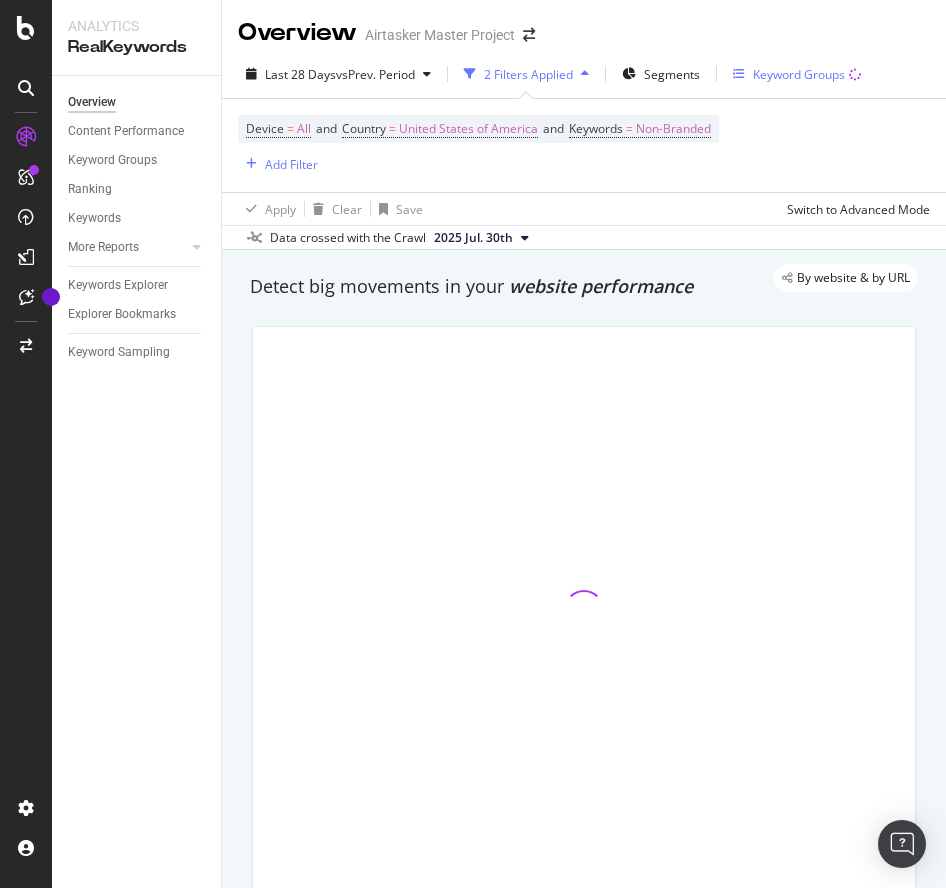 click on "Keyword Groups" at bounding box center [799, 74] 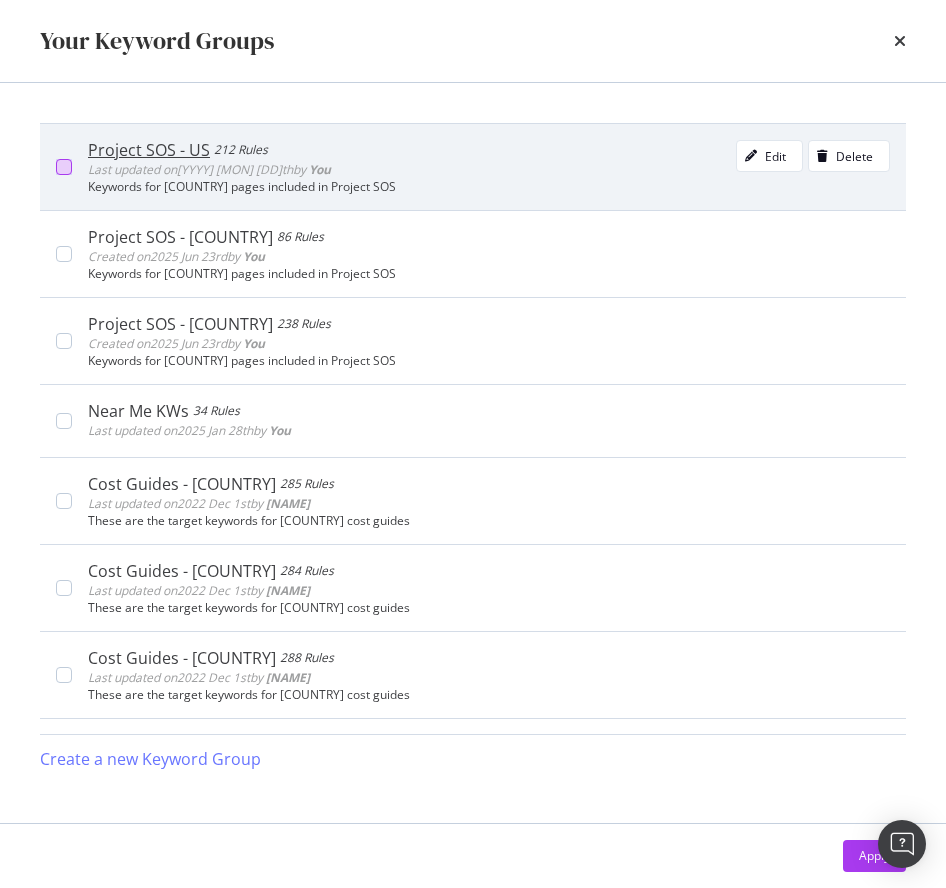 click at bounding box center (64, 167) 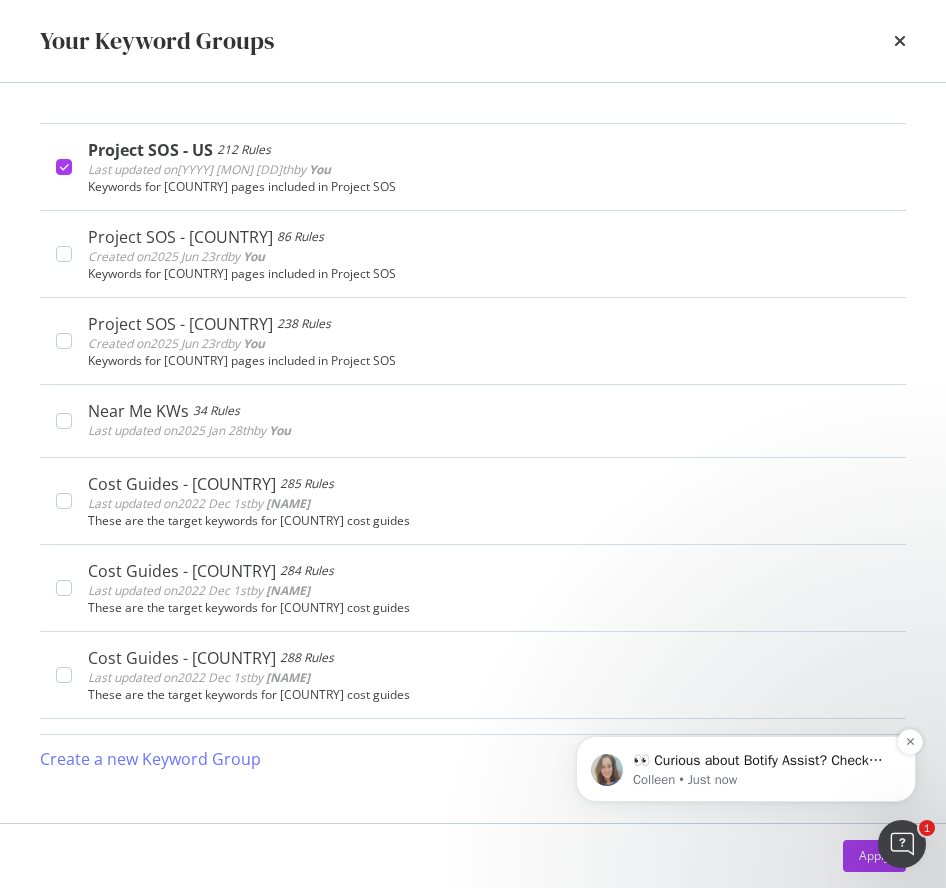 scroll, scrollTop: 0, scrollLeft: 0, axis: both 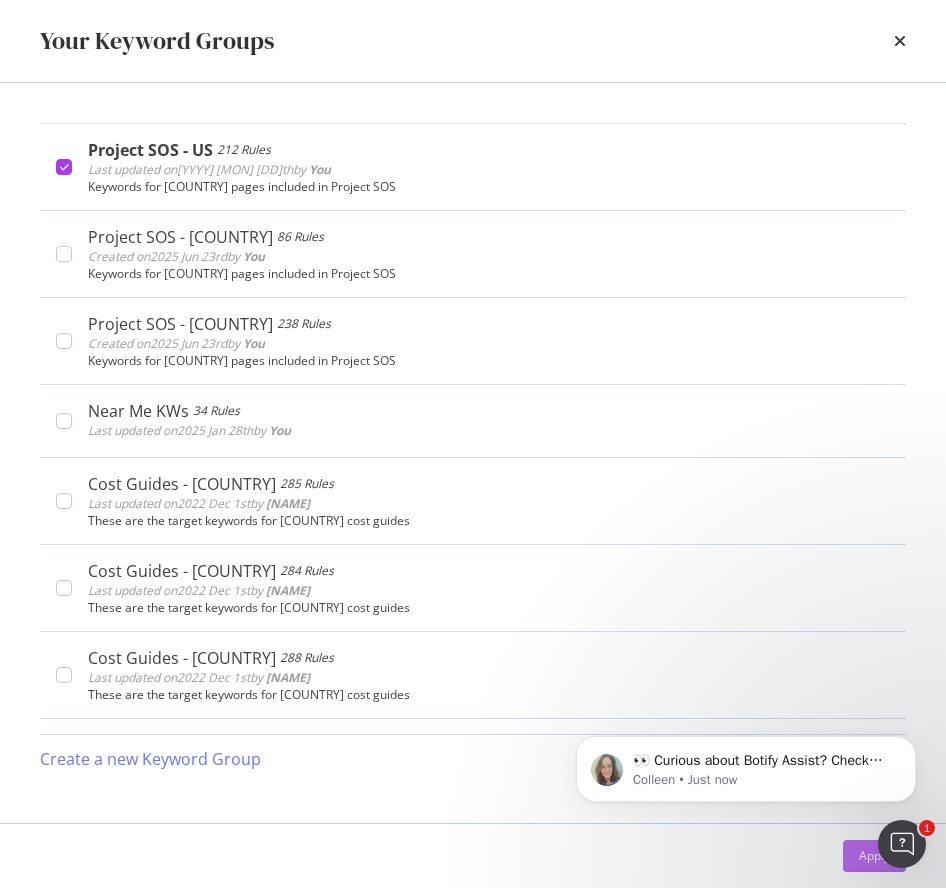 click on "Apply" at bounding box center [874, 855] 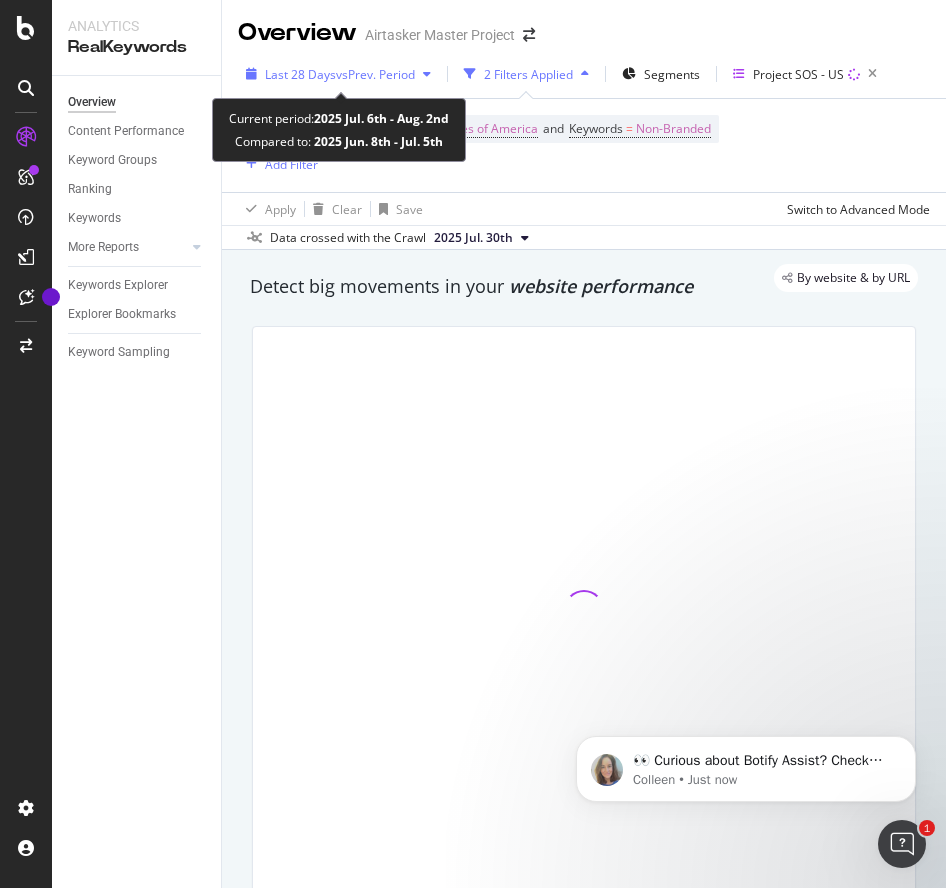 click on "vs  Prev. Period" at bounding box center (375, 74) 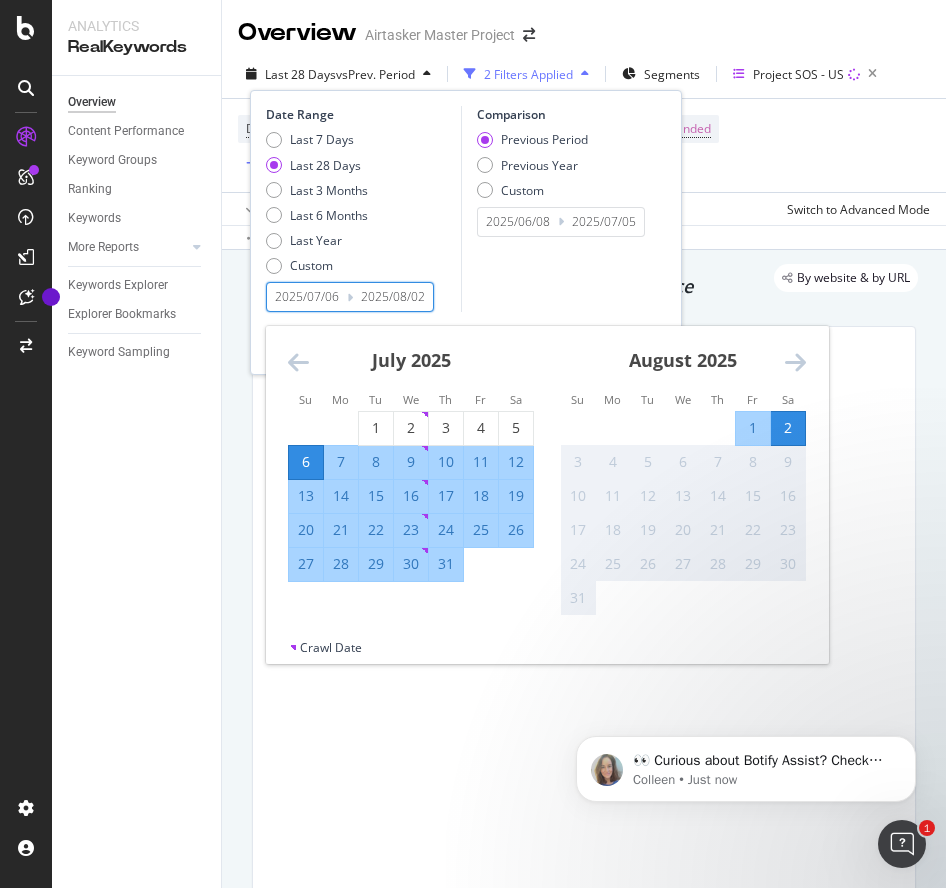 click on "2025/07/06" at bounding box center [307, 297] 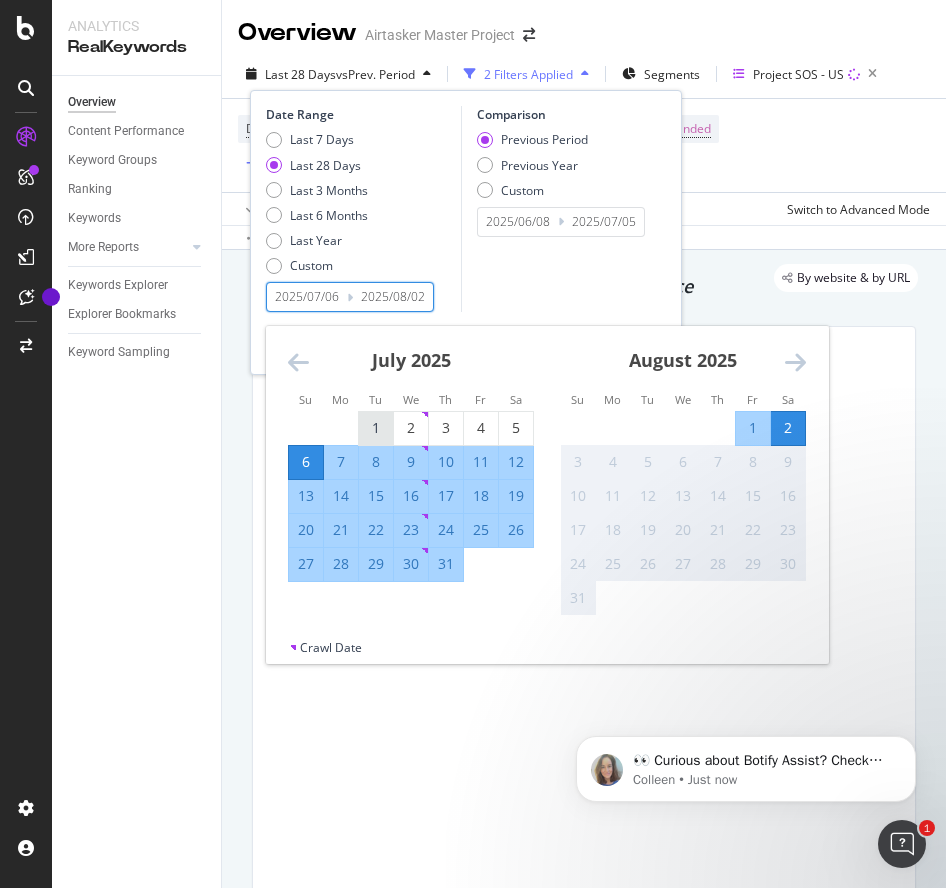 click on "1" at bounding box center [376, 428] 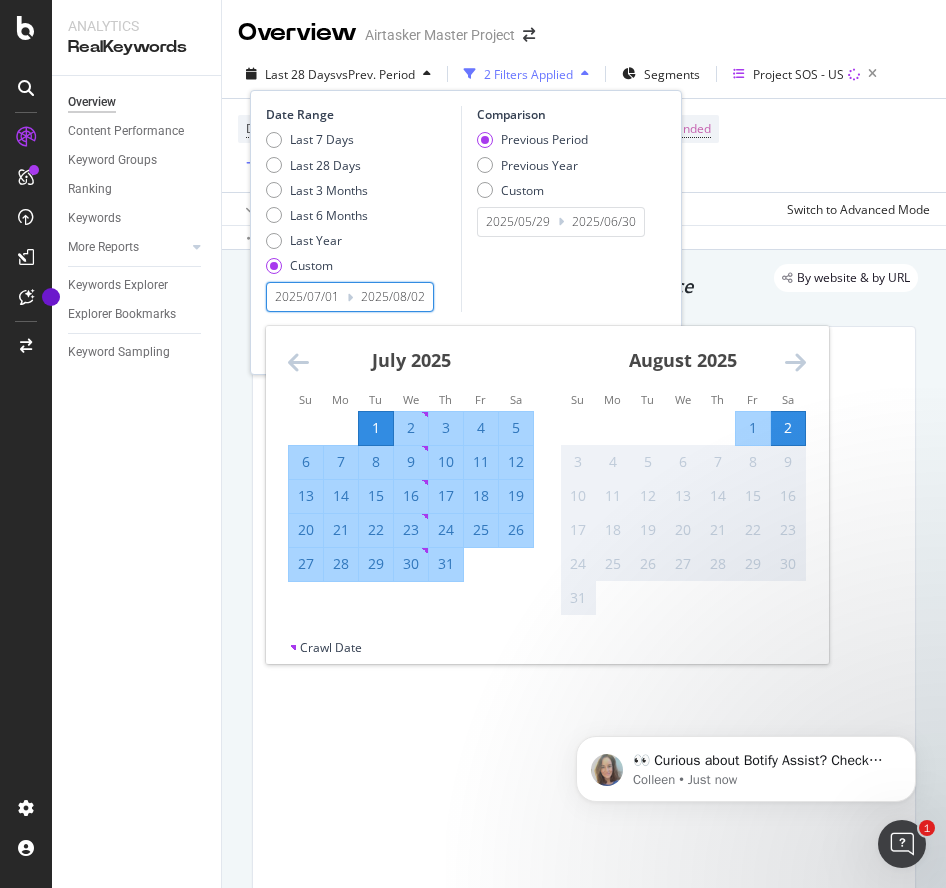 click on "31" at bounding box center (446, 564) 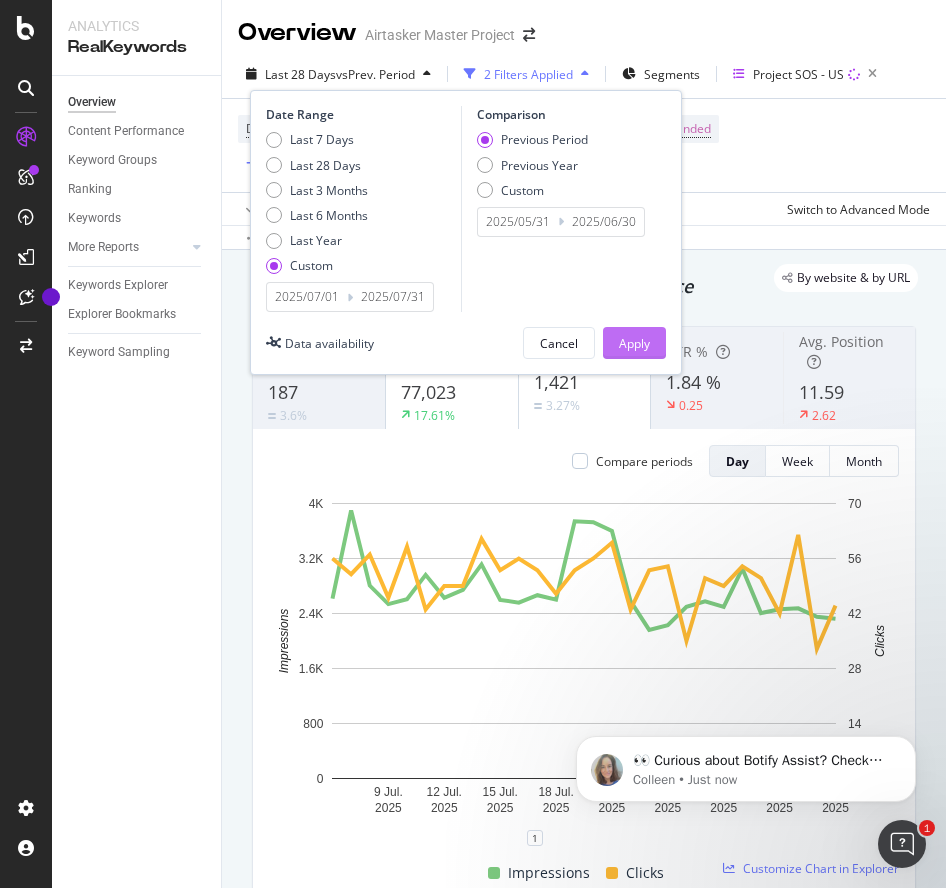 click on "Apply" at bounding box center (634, 343) 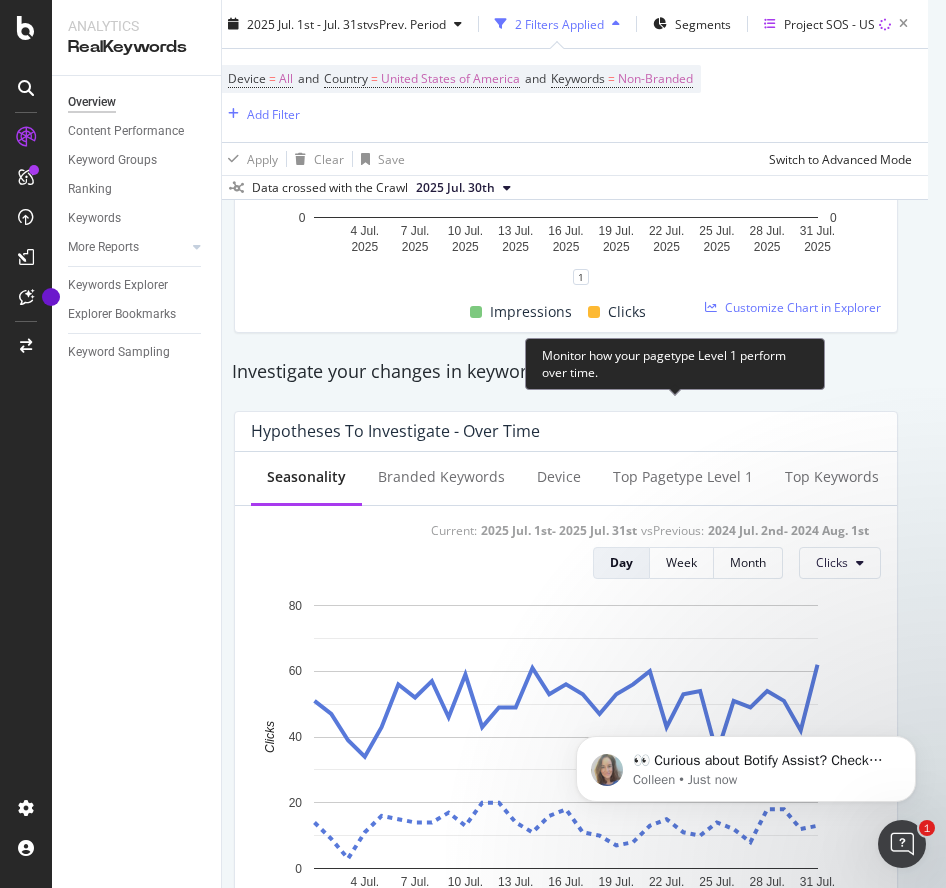 scroll, scrollTop: 542, scrollLeft: 18, axis: both 